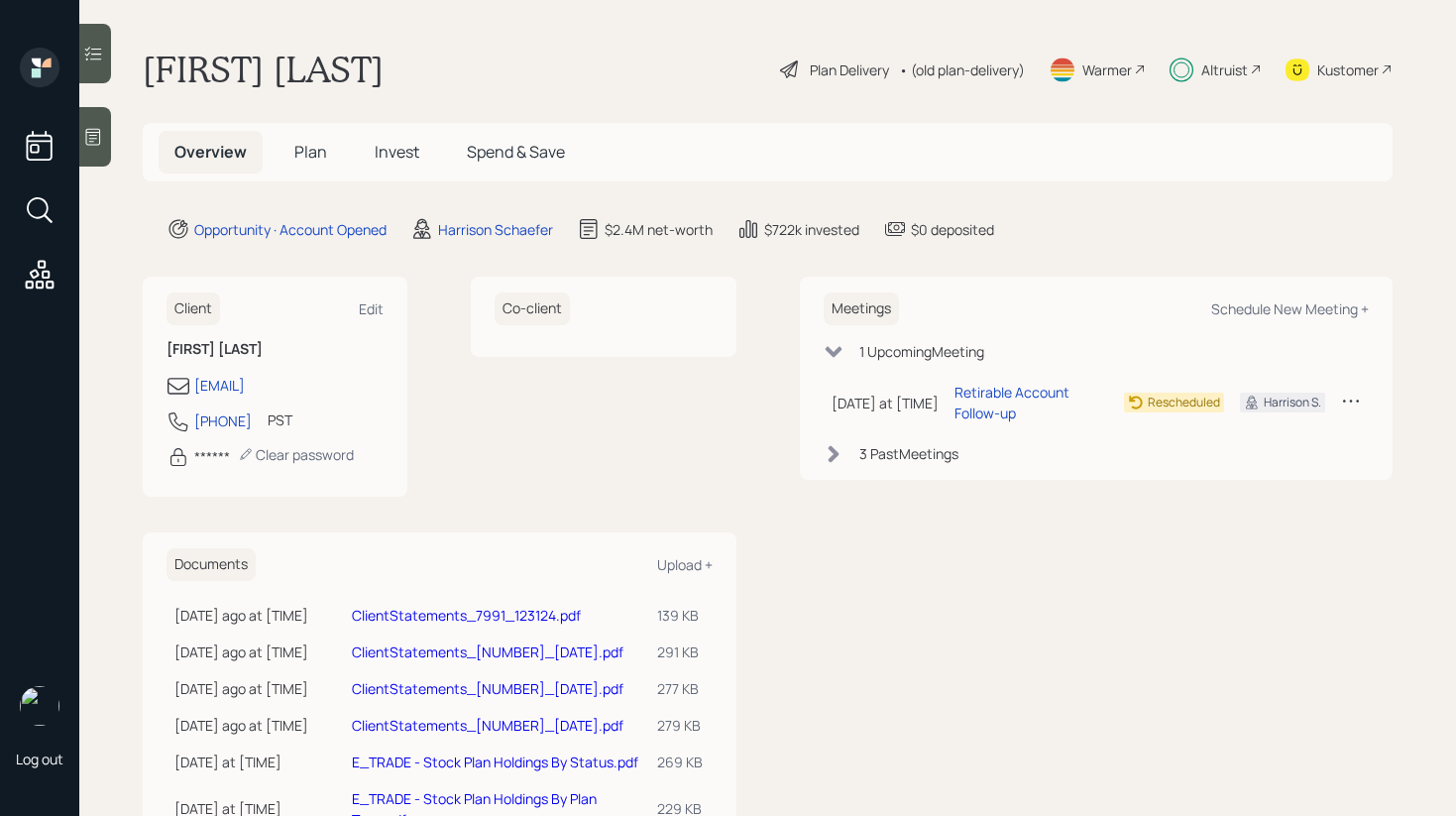 scroll, scrollTop: 0, scrollLeft: 0, axis: both 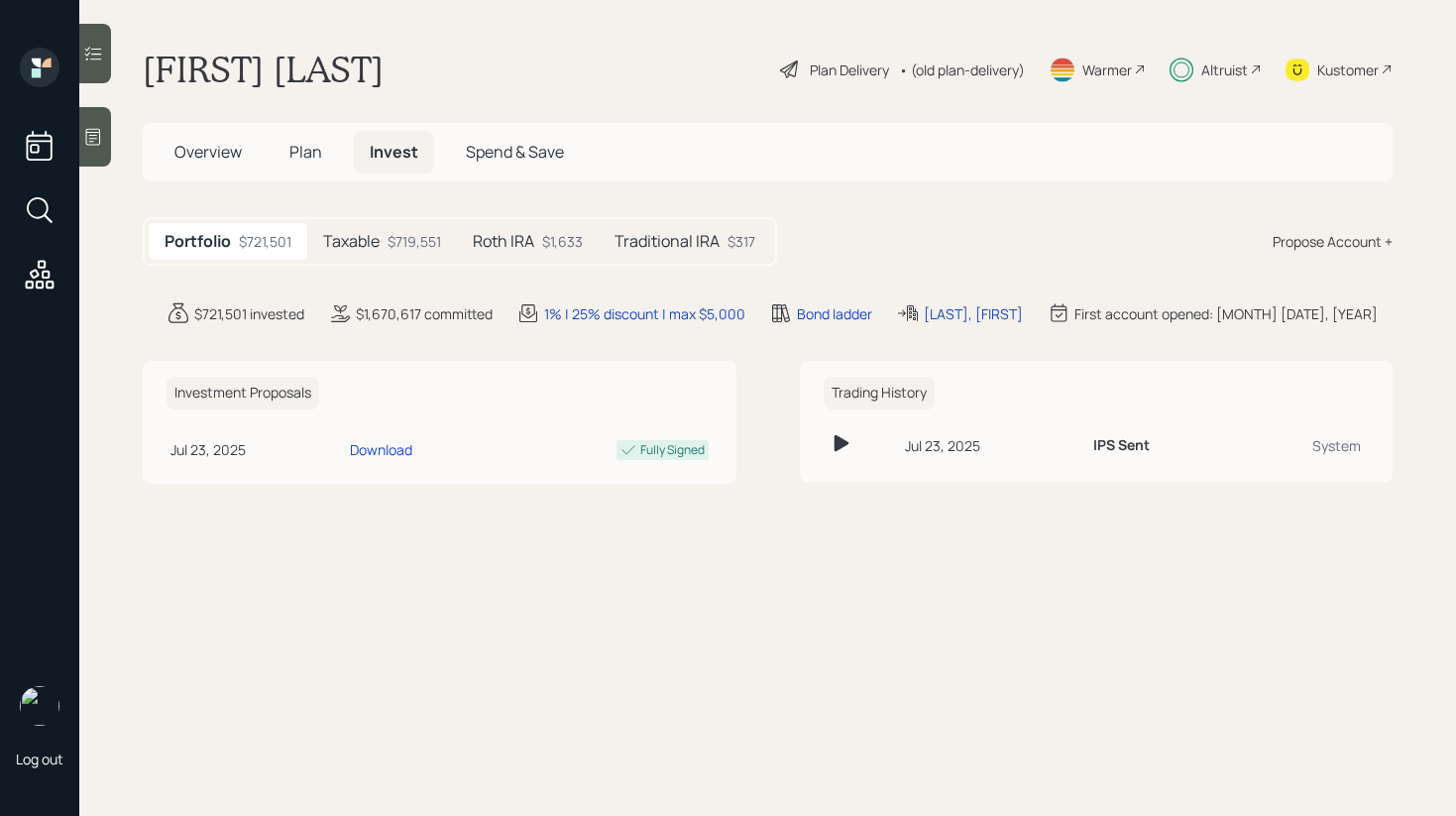 click on "Roth IRA" at bounding box center [504, 241] 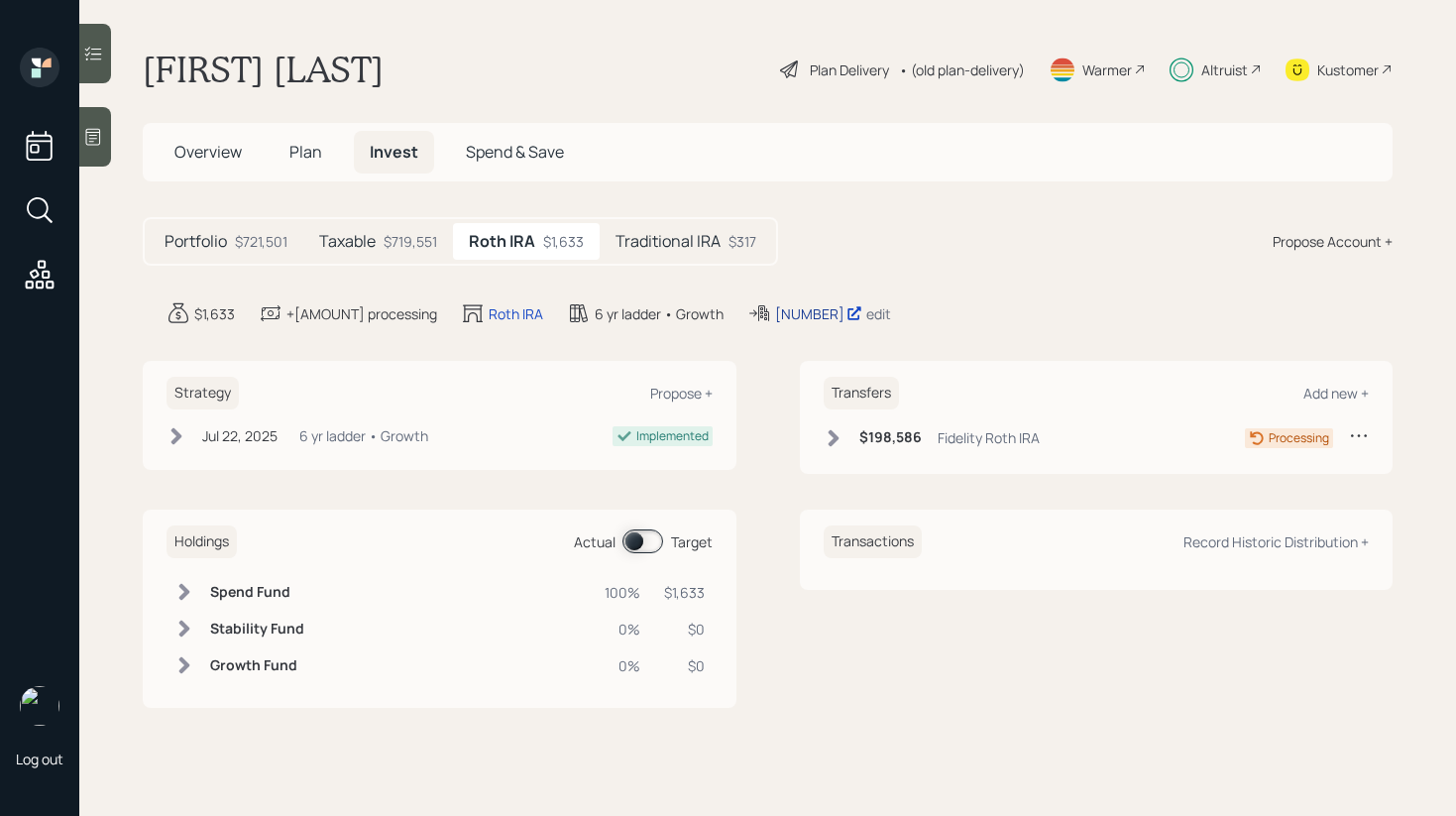 click on "[NUMBER]" at bounding box center (819, 313) 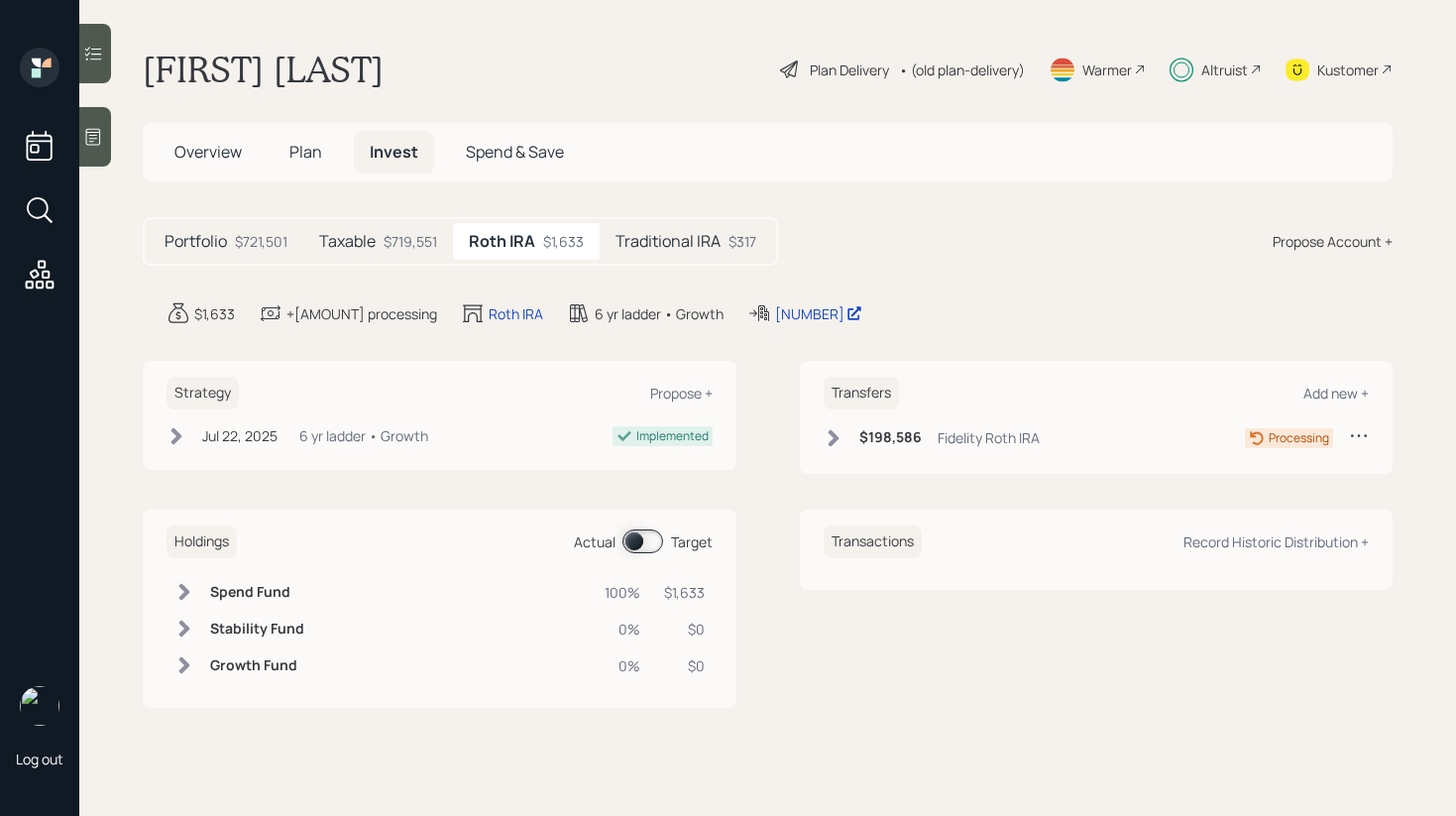 click on "$719,551" at bounding box center (410, 241) 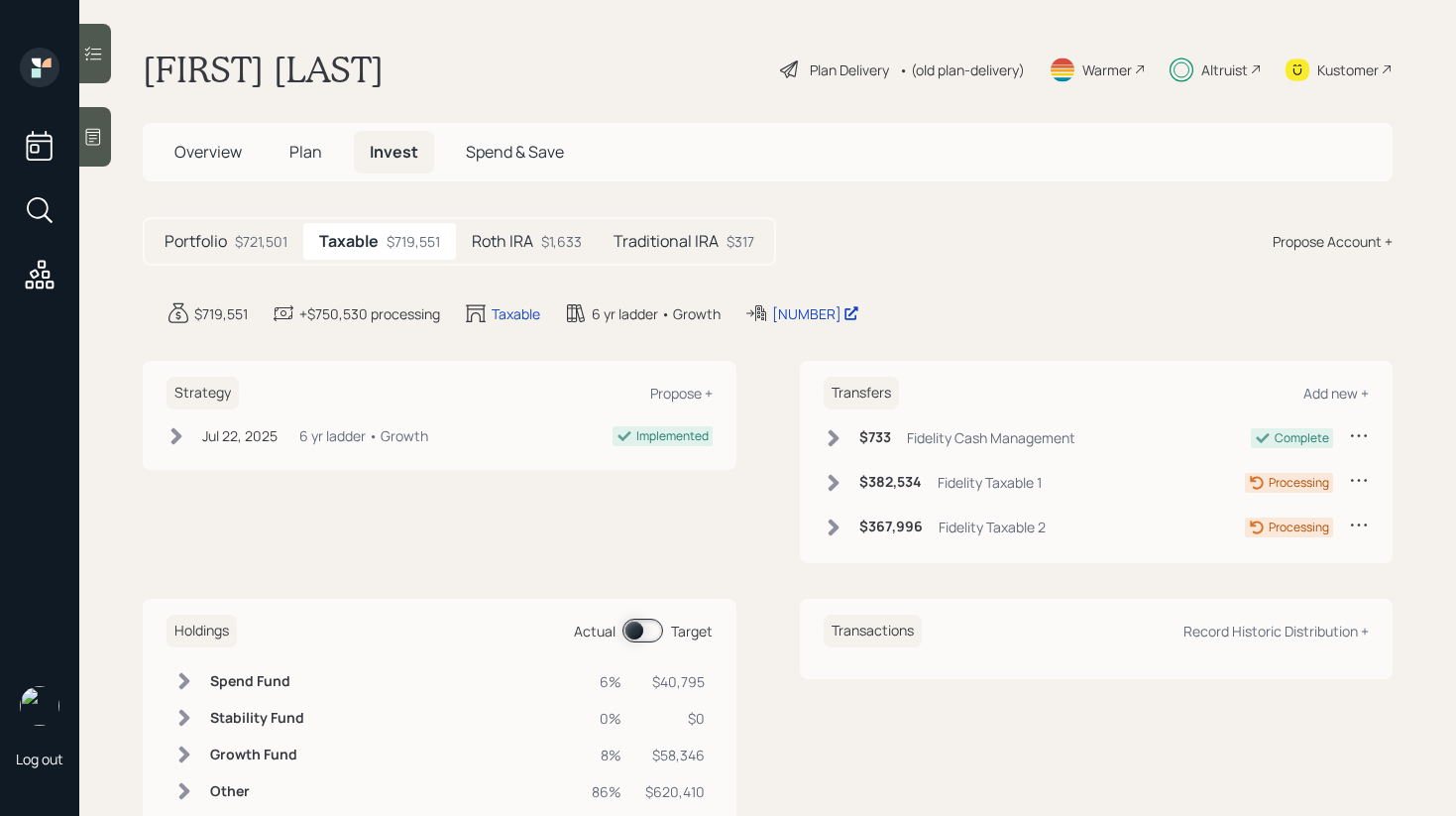 click on "Roth IRA" at bounding box center [503, 241] 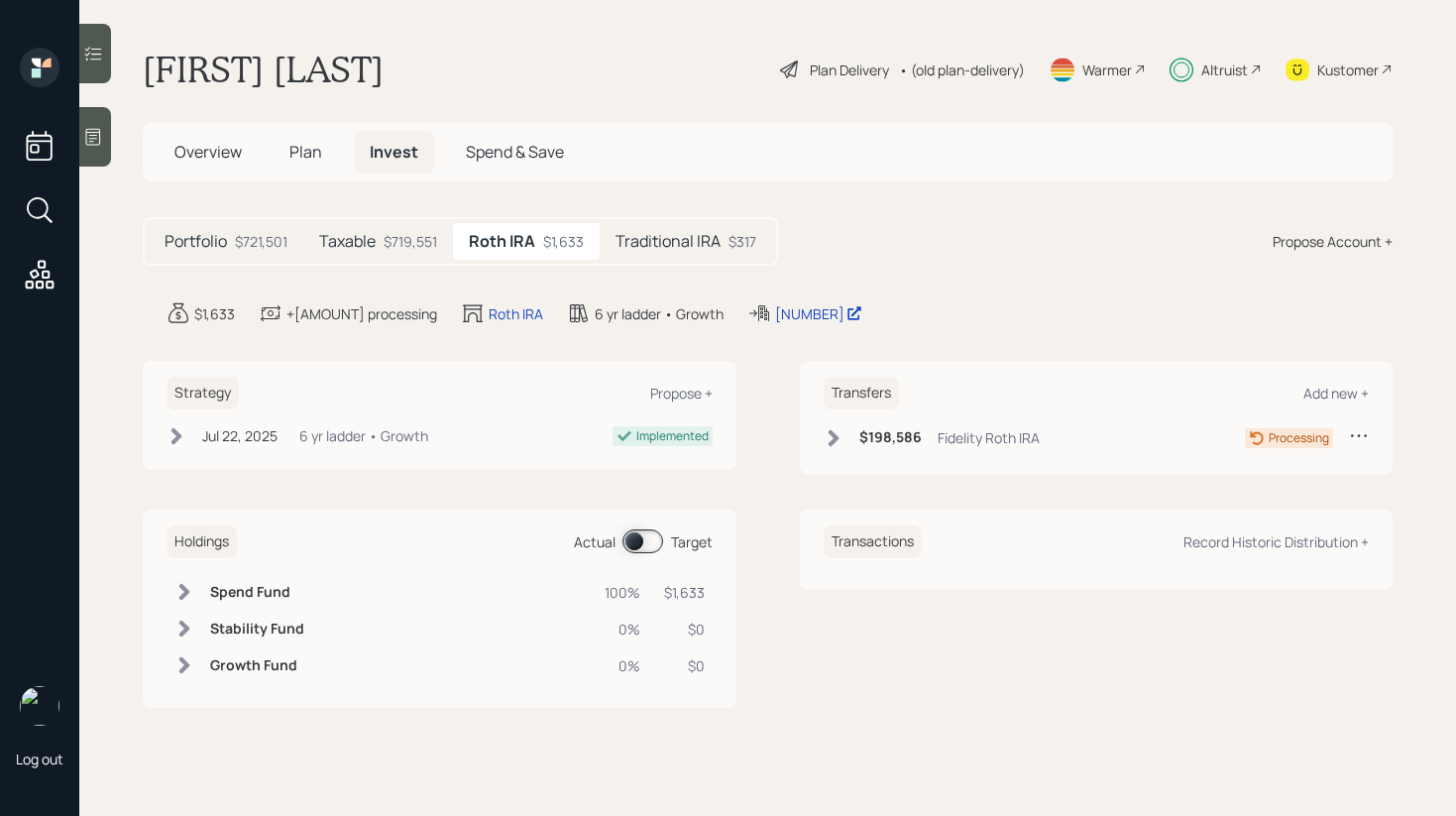 drag, startPoint x: 698, startPoint y: 245, endPoint x: 537, endPoint y: 245, distance: 161 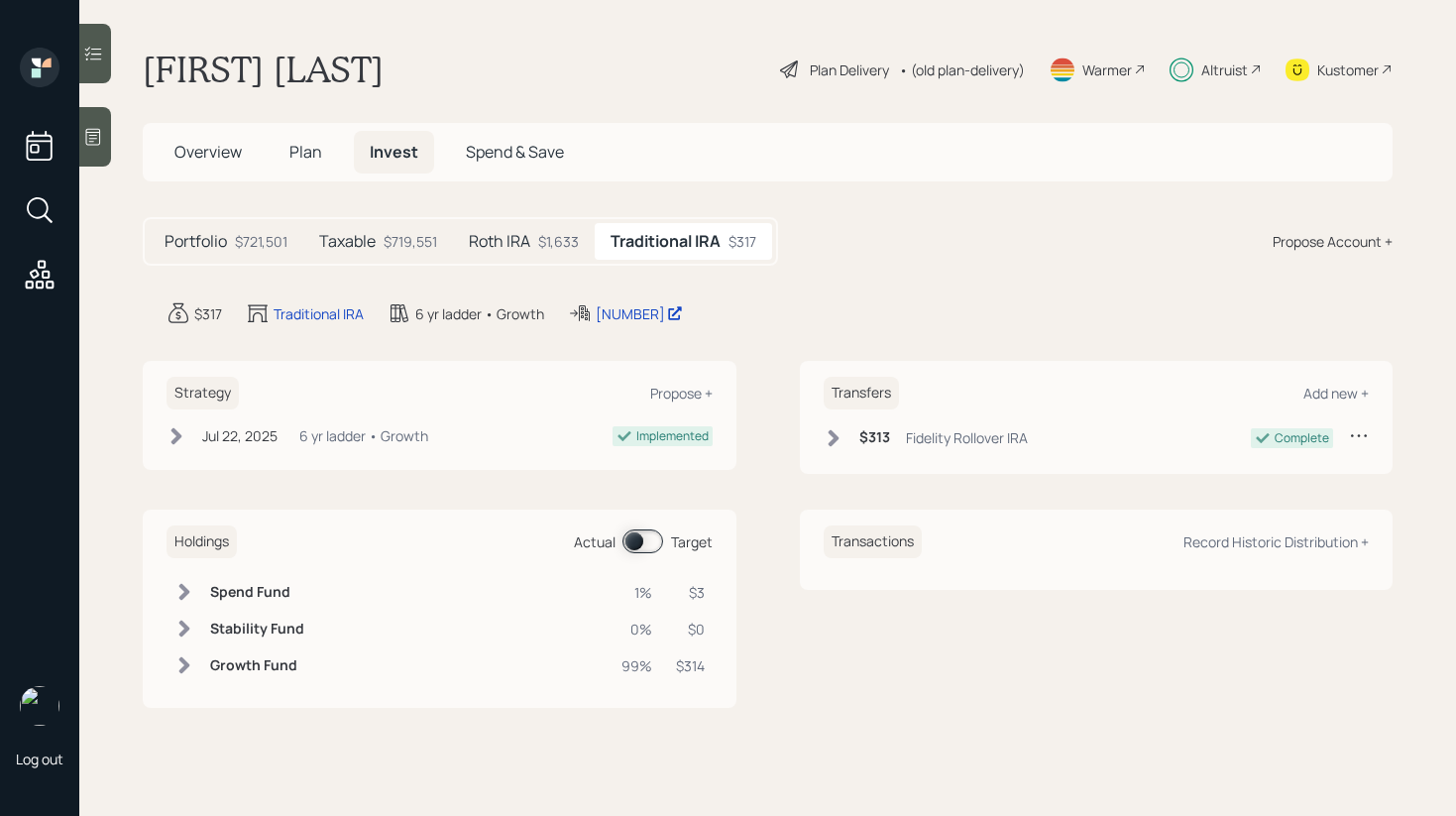 click on "Roth IRA $1,633" at bounding box center [523, 241] 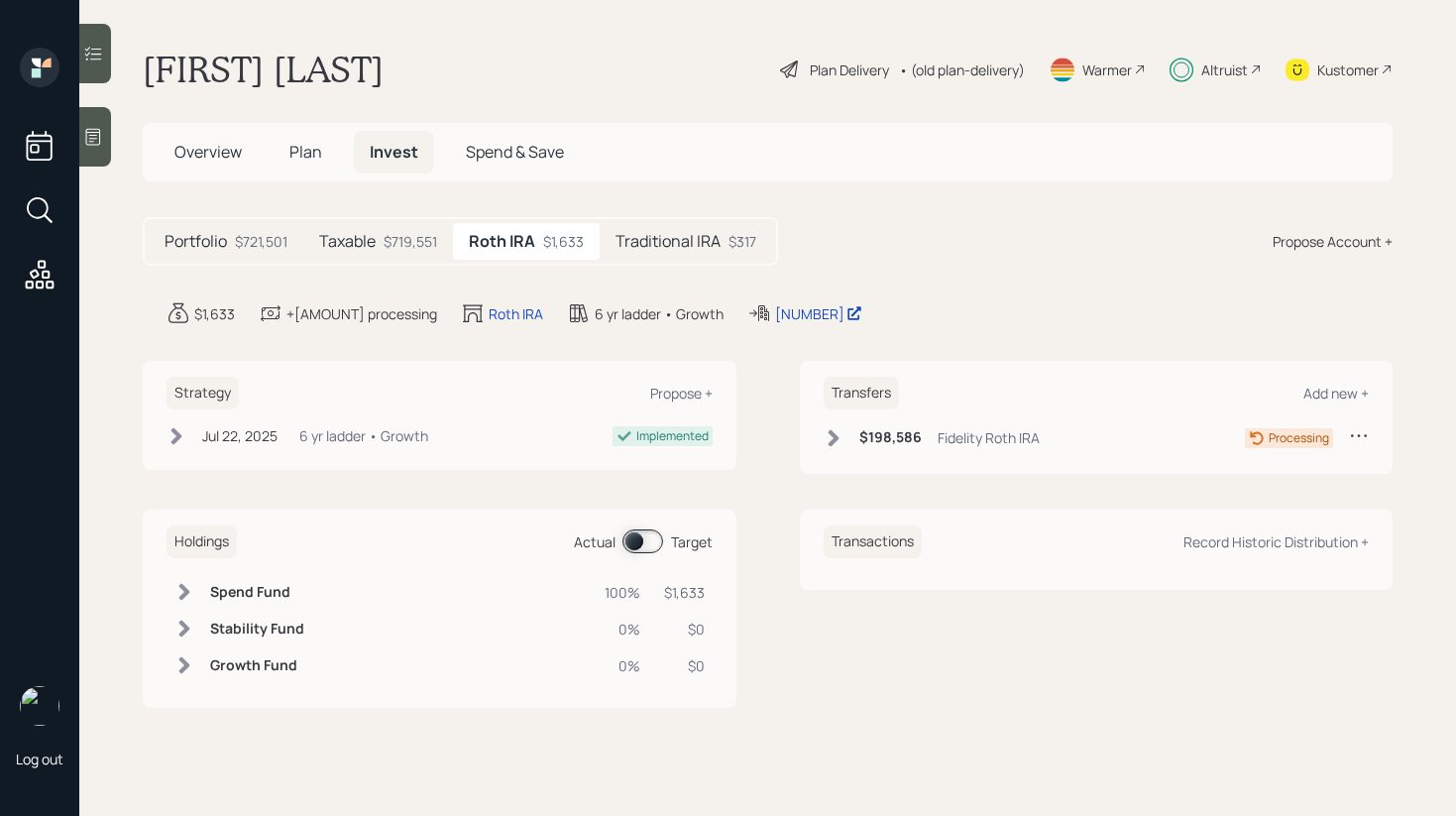 click on "$719,551" at bounding box center (410, 241) 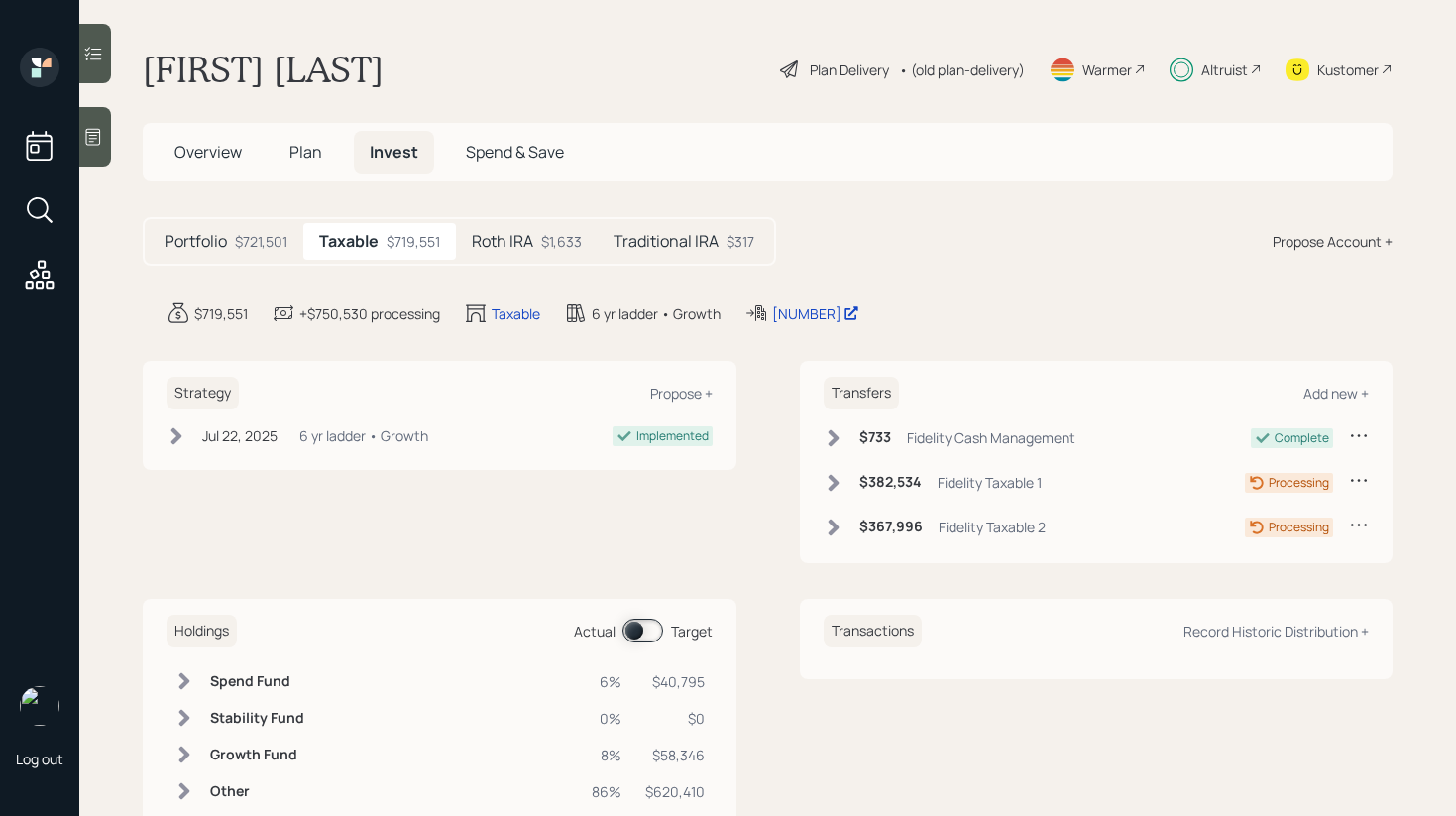 click on "$721,501" at bounding box center [261, 241] 